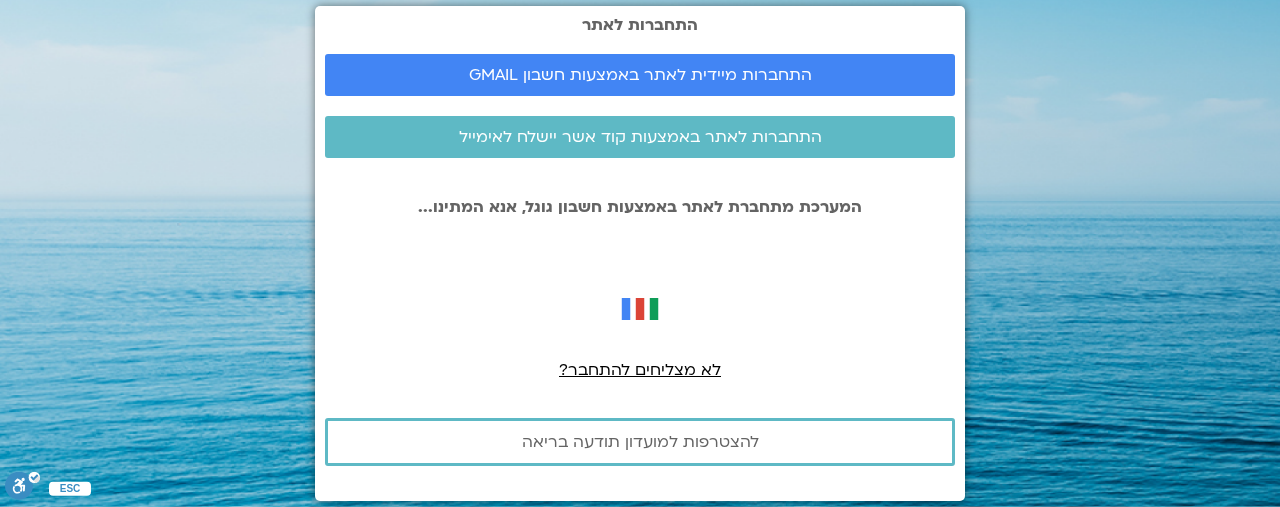 scroll, scrollTop: 0, scrollLeft: 0, axis: both 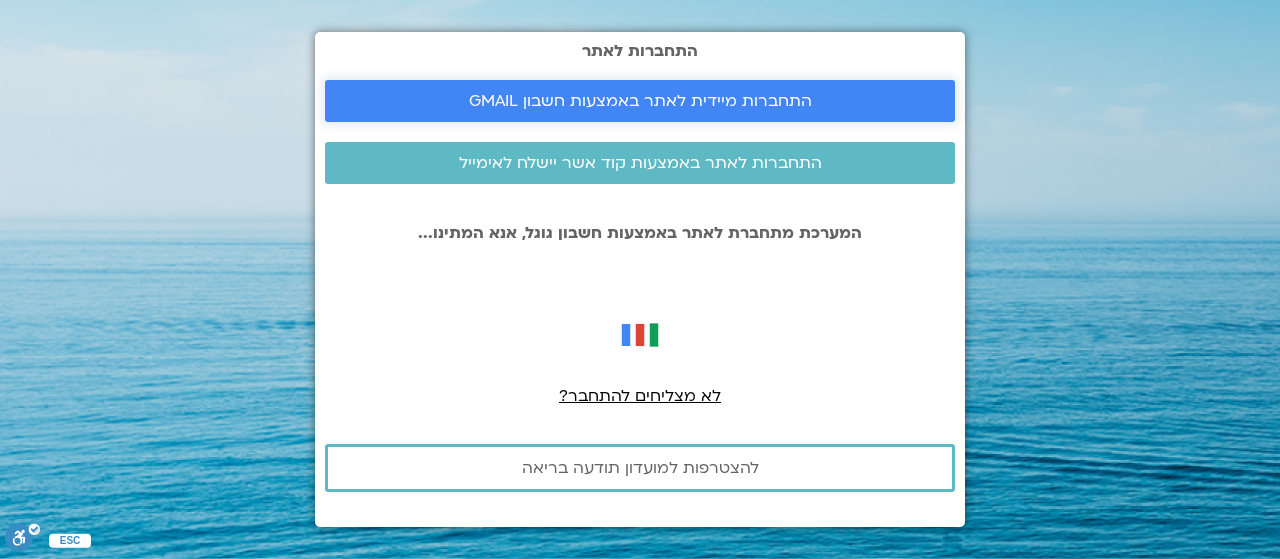 click on "התחברות מיידית לאתר באמצעות חשבון GMAIL" at bounding box center [640, 101] 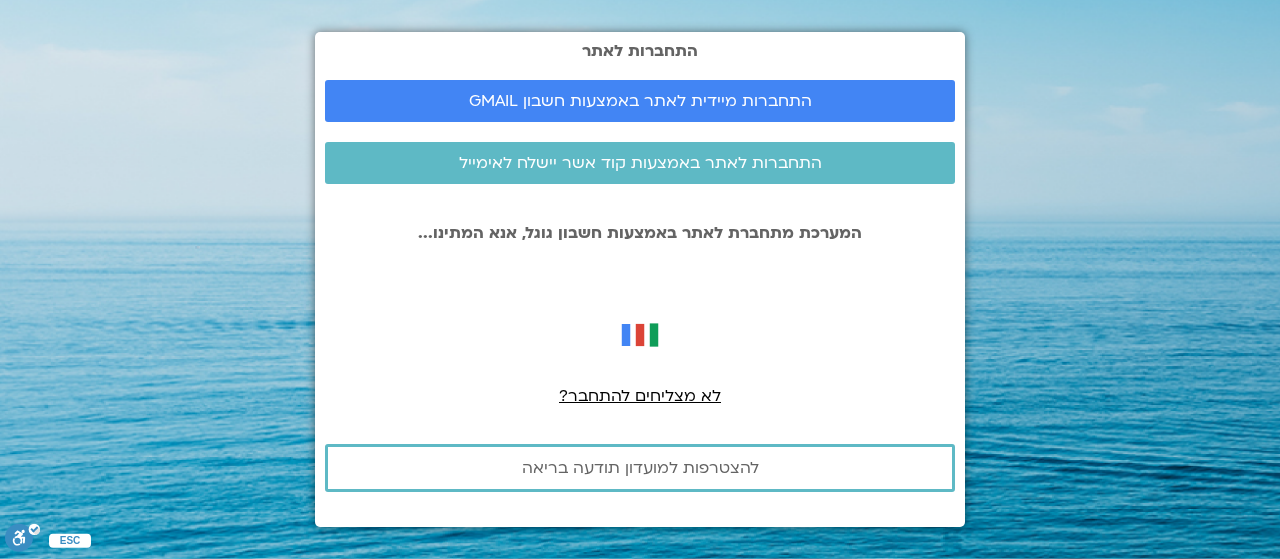 click at bounding box center (640, 274) 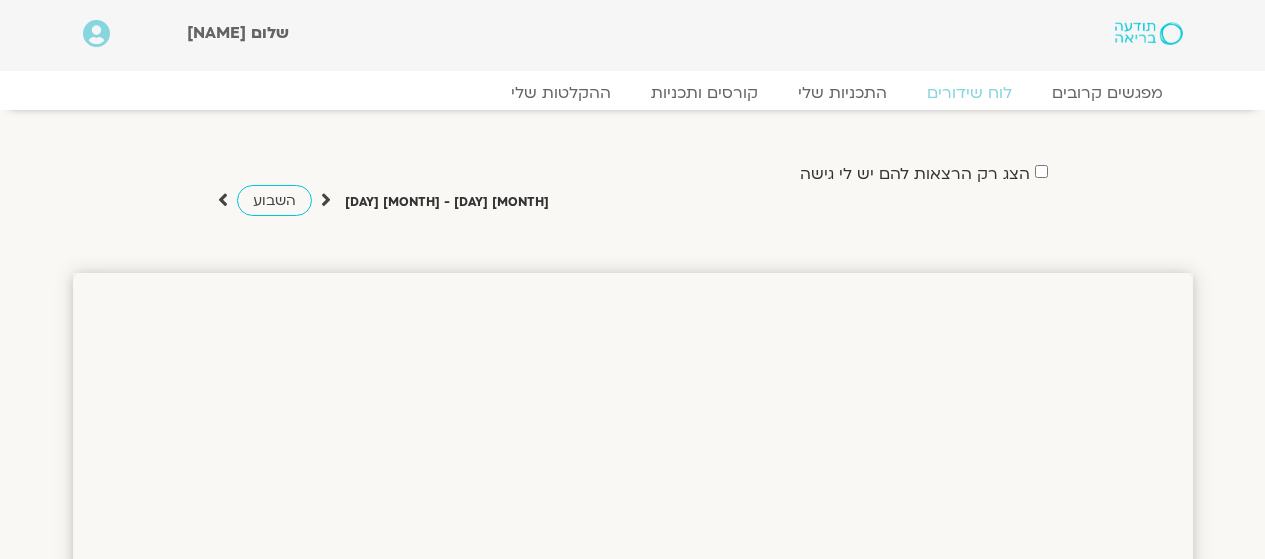 scroll, scrollTop: 0, scrollLeft: 0, axis: both 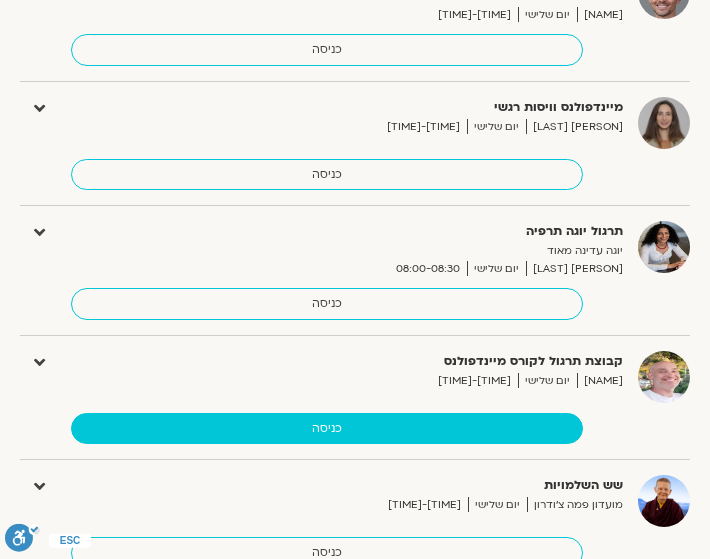 click on "כניסה" at bounding box center [327, 429] 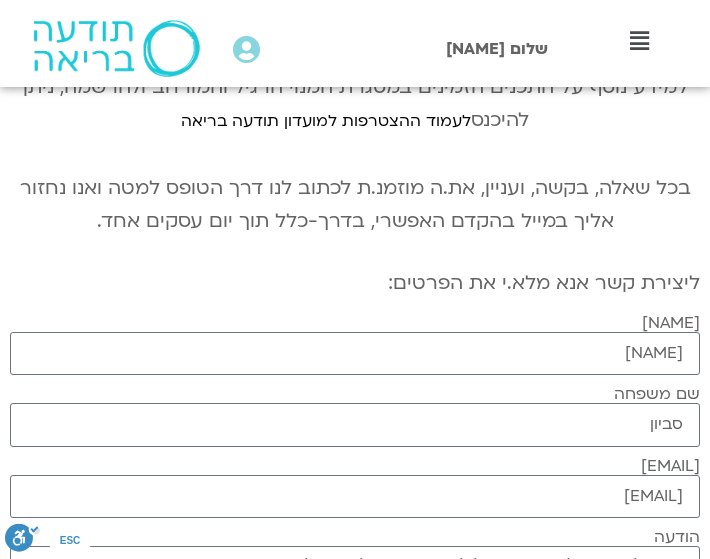 scroll, scrollTop: 561, scrollLeft: 0, axis: vertical 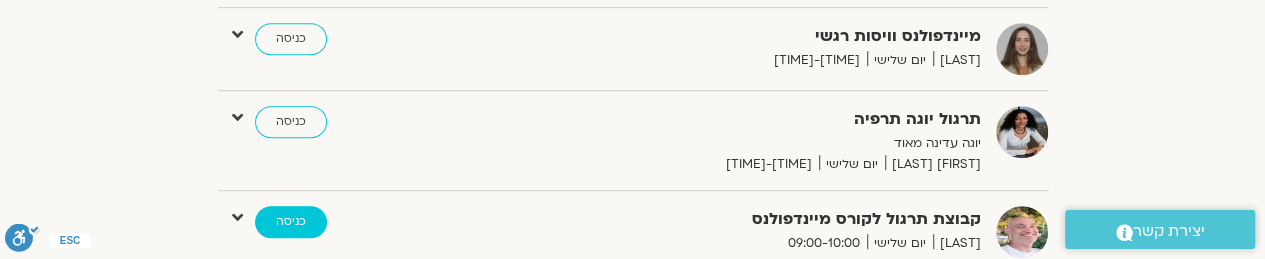 click on "כניסה" at bounding box center (291, 222) 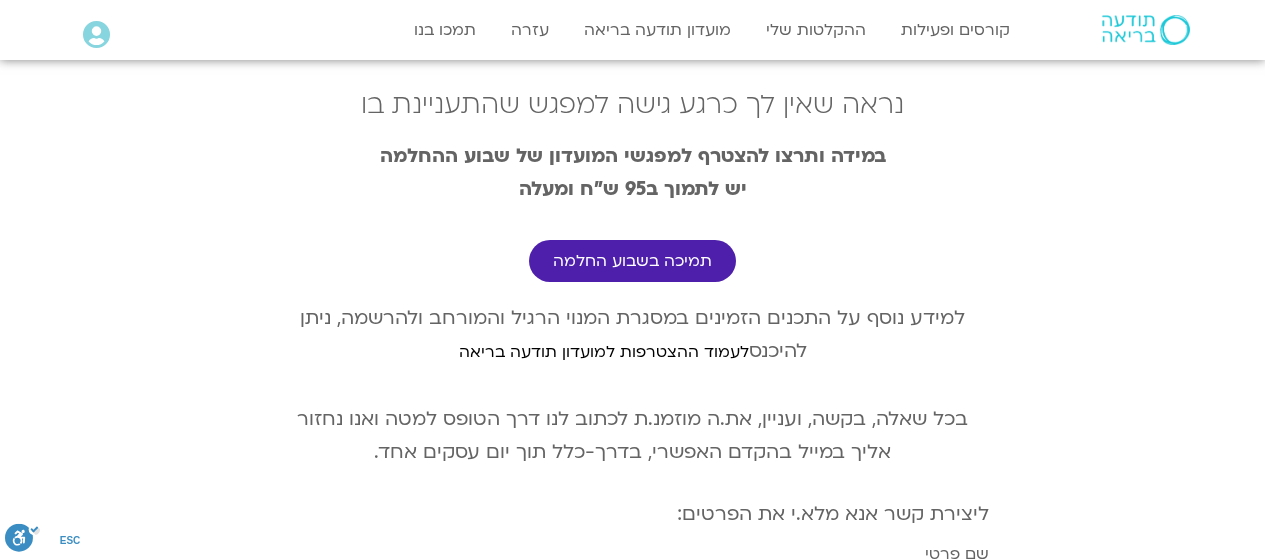 scroll, scrollTop: 0, scrollLeft: 0, axis: both 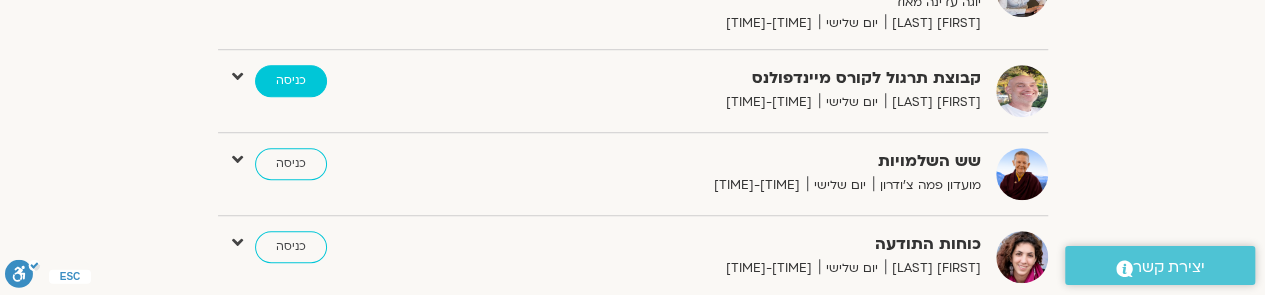 click on "כניסה" at bounding box center [291, 81] 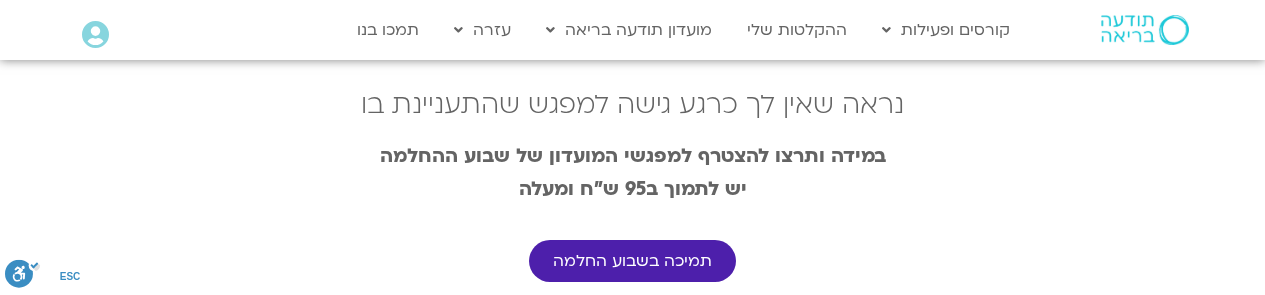 scroll, scrollTop: 0, scrollLeft: 0, axis: both 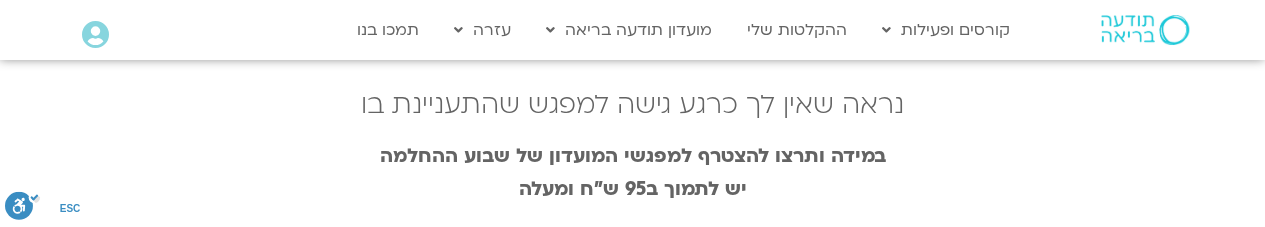 click on "נראה שאין לך כרגע גישה למפגש שהתעניינת בו
במידה ותרצו להצטרף למפגשי המועדון של שבוע ההחלמה  יש לתמוך ב95 ש״ח ומעלה
תמיכה בשבוע החלמה
למידע נוסף על התכנים הזמינים במסגרת המנוי הרגיל והמורחב ולהרשמה, ניתן להיכנס  לעמוד ההצטרפות למועדון תודעה בריאה
בכל שאלה, בקשה, ועניין, את.ה מוזמנ.ת לכתוב לנו דרך הטופס למטה ואנו נחזור אליך במייל בהקדם האפשרי, בדרך-כלל תוך יום עסקים אחד.
ליצירת קשר אנא מלא.י את הפרטים:" at bounding box center (632, 514) 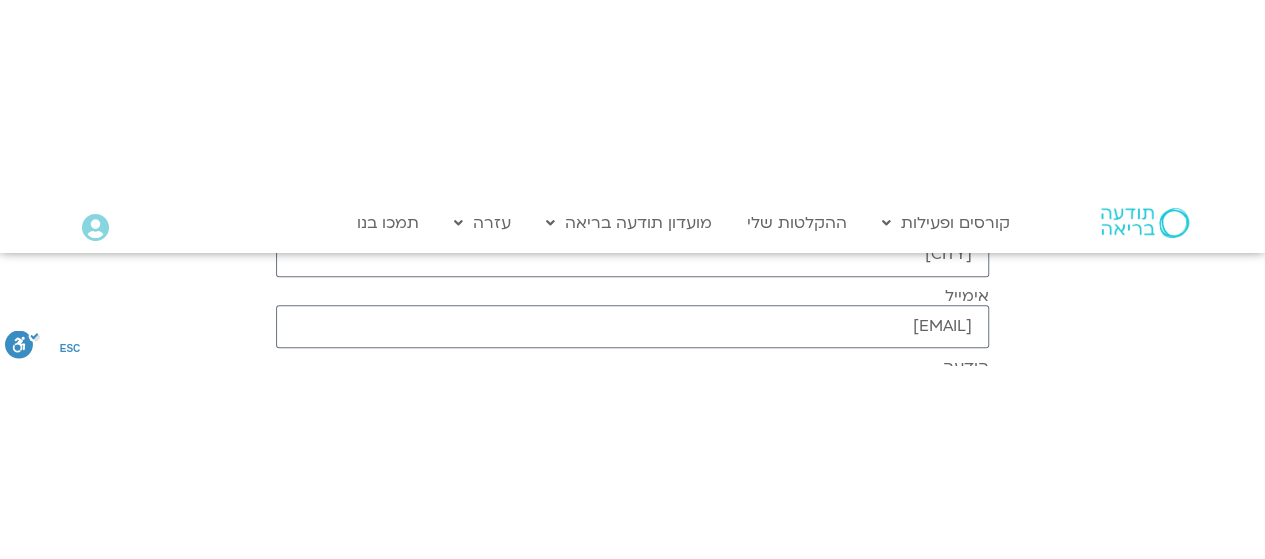 scroll, scrollTop: 595, scrollLeft: 0, axis: vertical 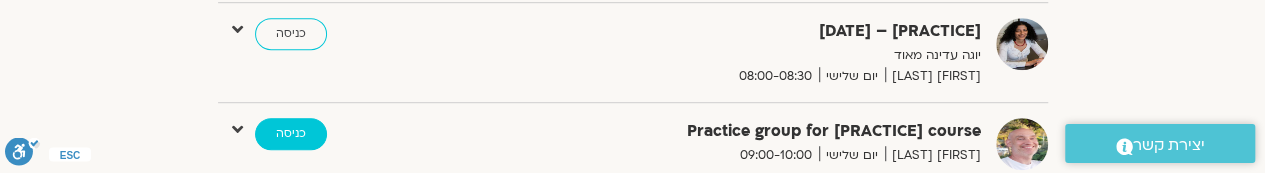 click on "כניסה" at bounding box center (291, 134) 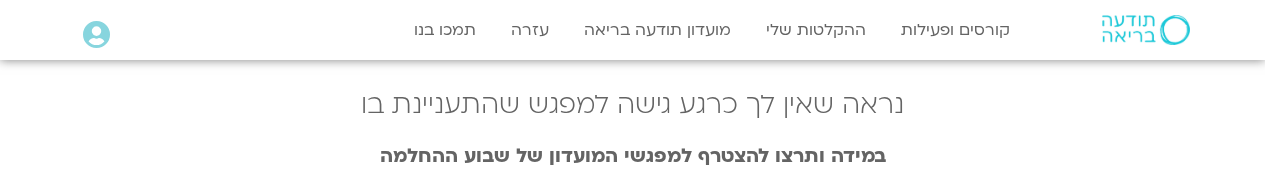 scroll, scrollTop: 0, scrollLeft: 0, axis: both 